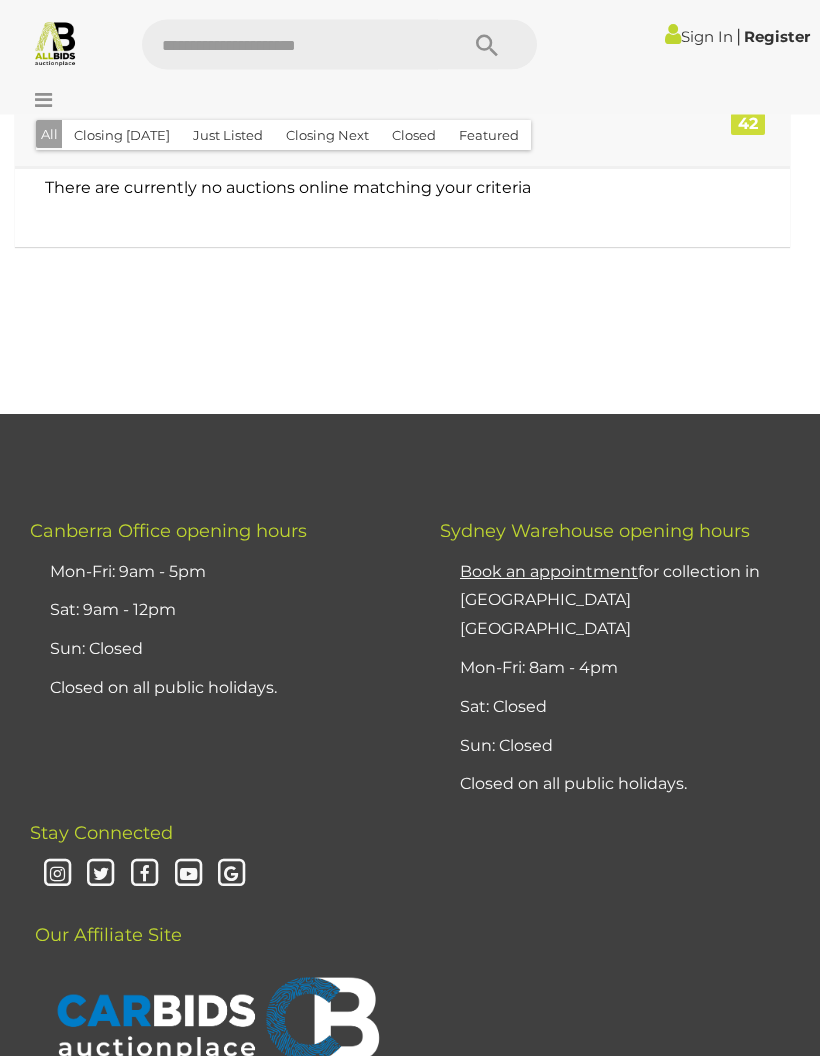 scroll, scrollTop: 0, scrollLeft: 0, axis: both 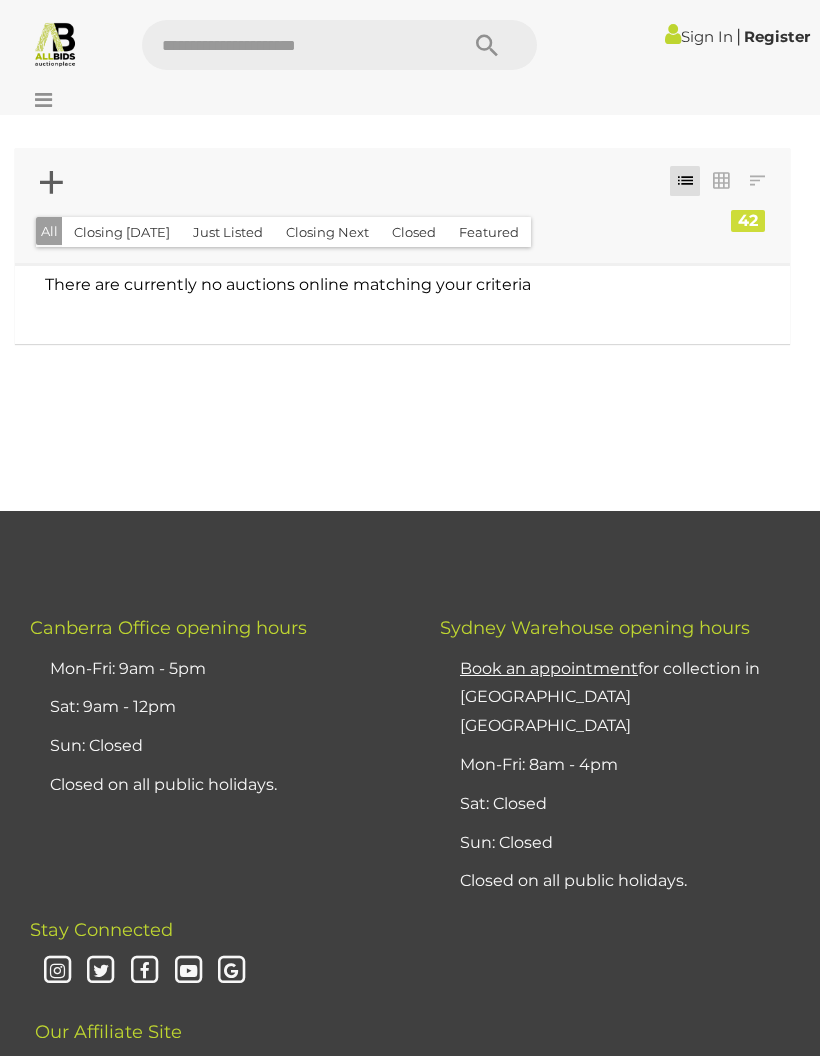 click on "Closing [DATE]" at bounding box center [122, 232] 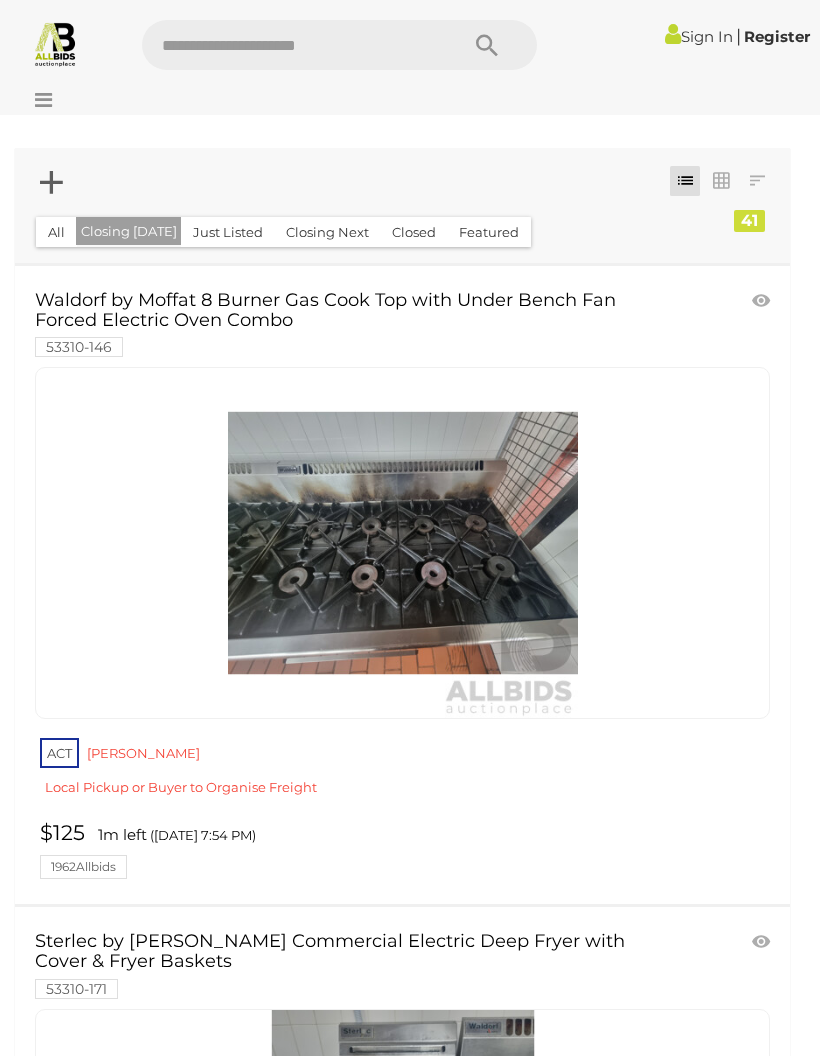 click on "Closed" at bounding box center (414, 232) 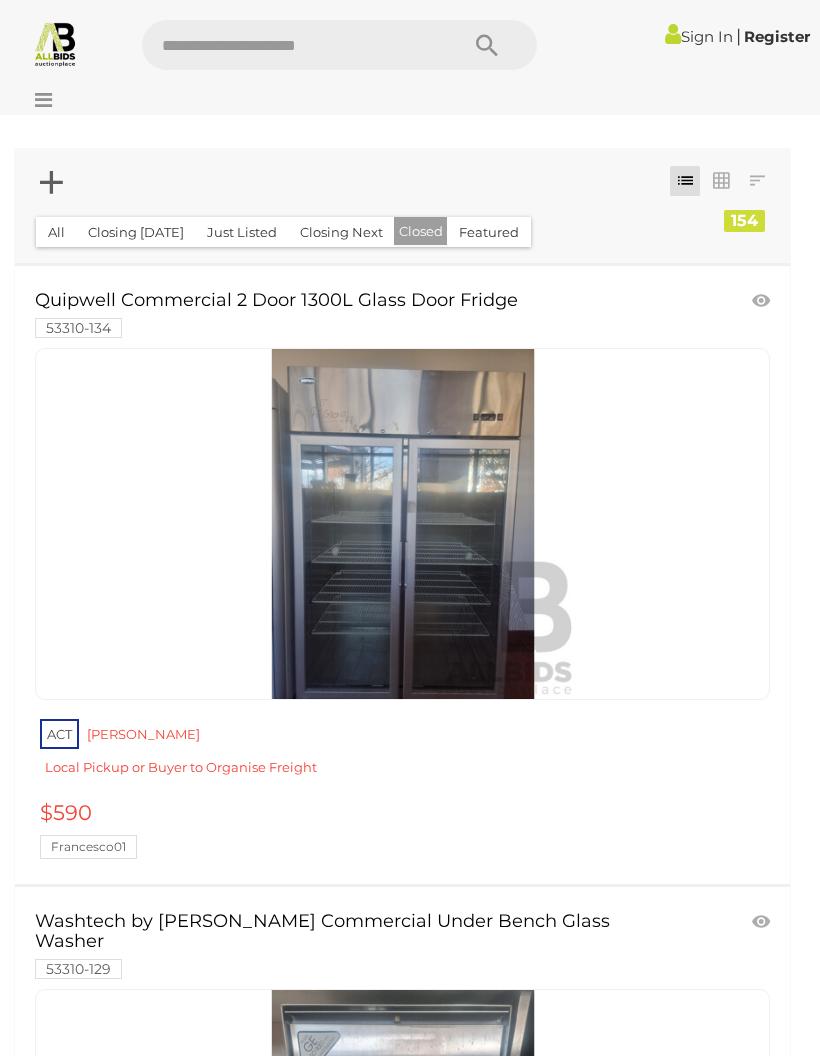 click on "Closing [DATE]" at bounding box center [136, 232] 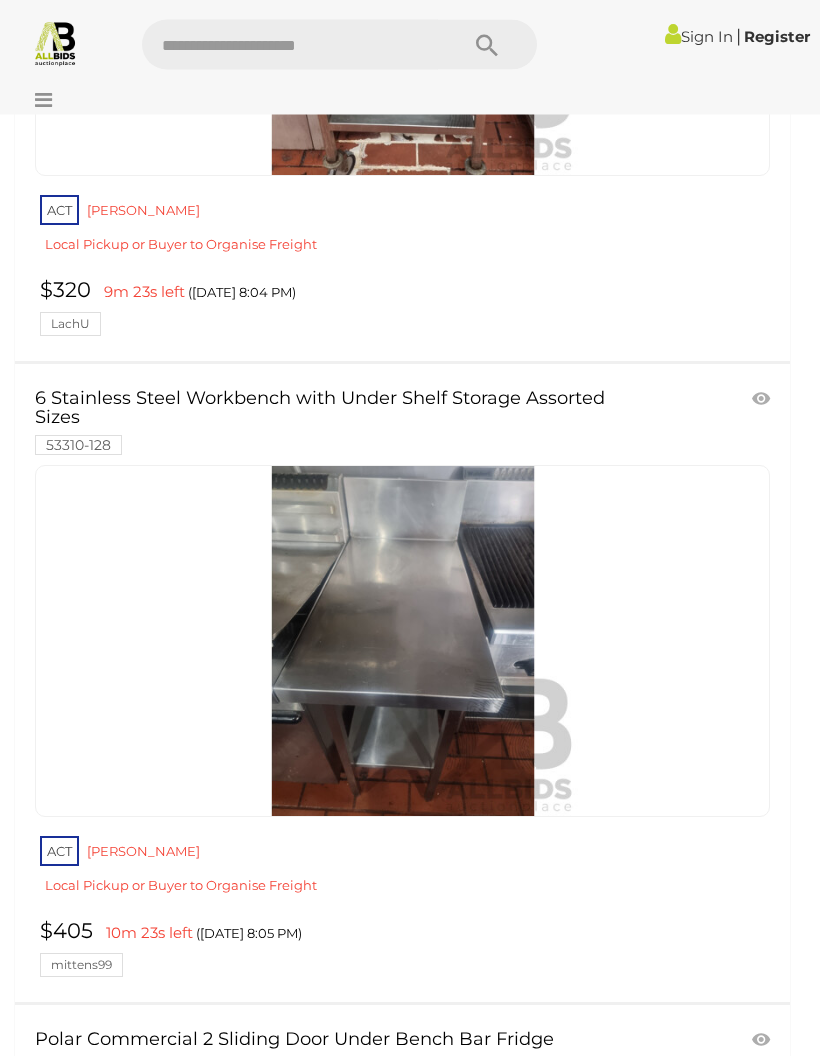 scroll, scrollTop: 10614, scrollLeft: 0, axis: vertical 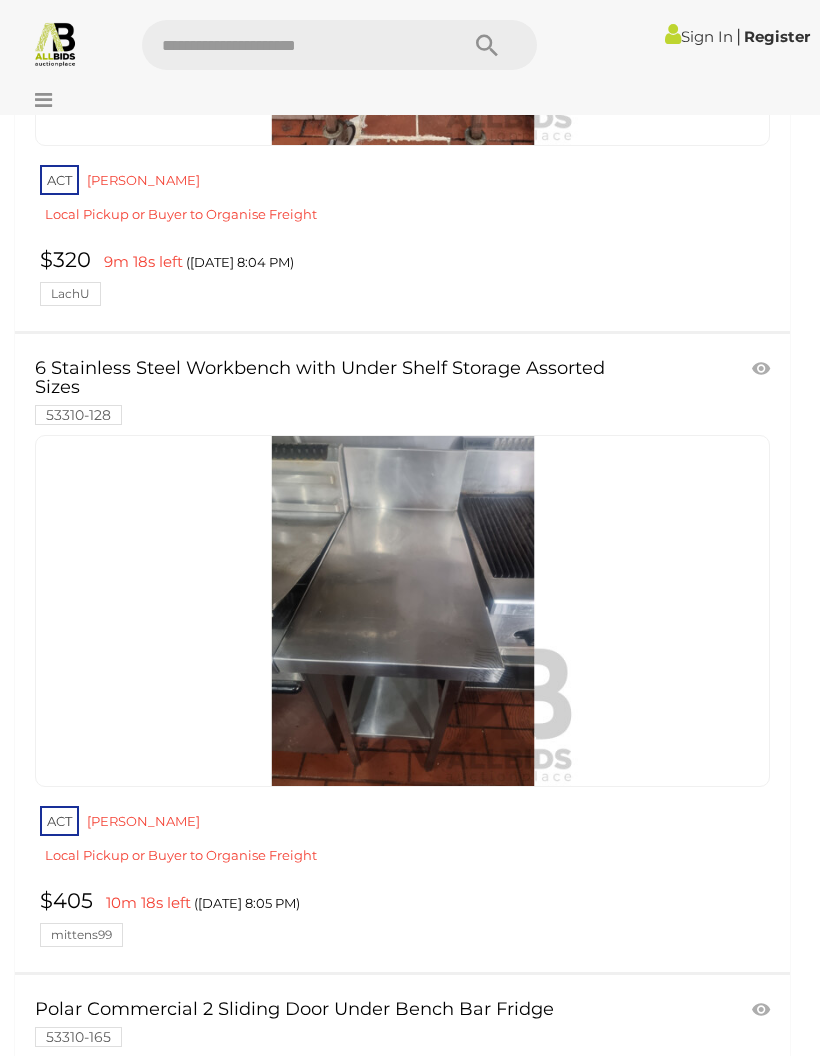 click on "ACT
Reid
Local Pickup or Buyer to Organise Freight" at bounding box center (405, 840) 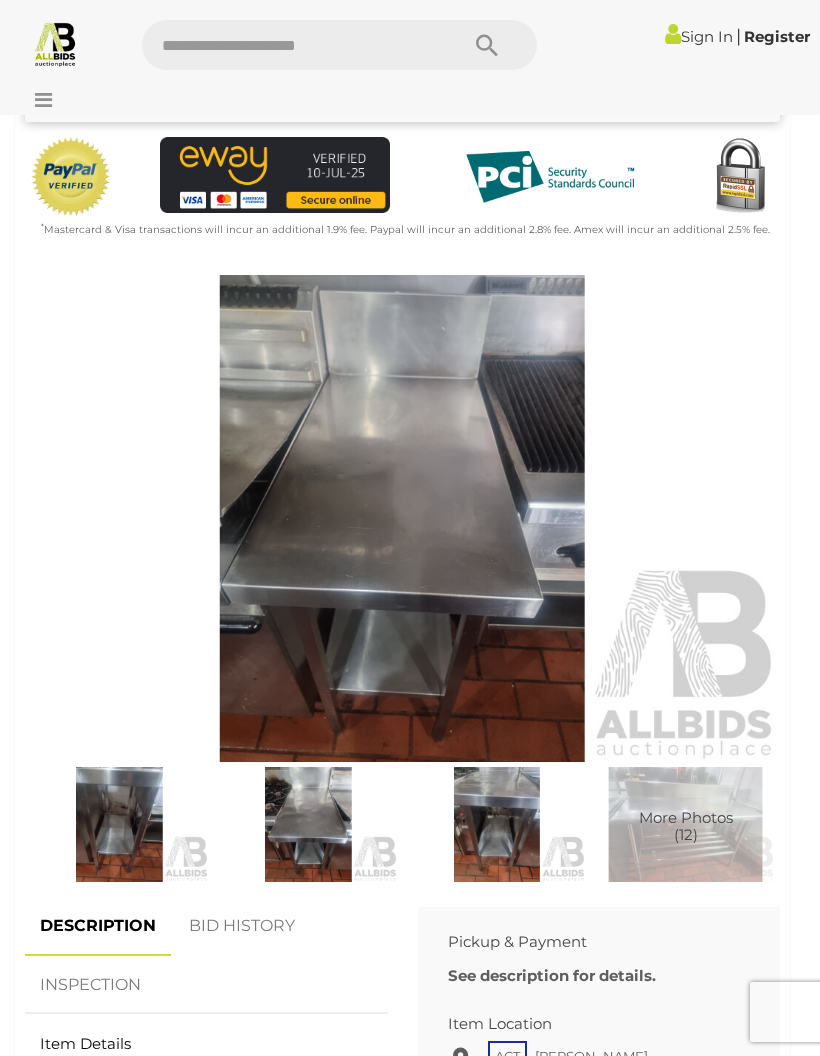 scroll, scrollTop: 701, scrollLeft: 0, axis: vertical 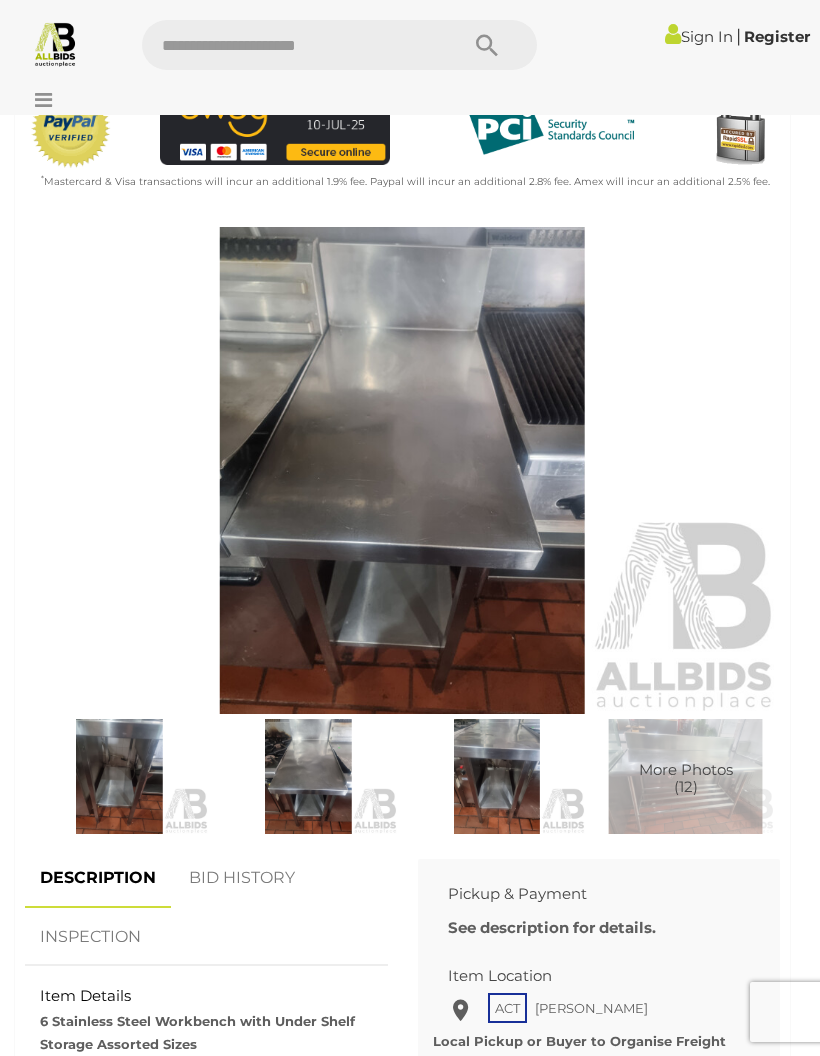 click at bounding box center (402, 470) 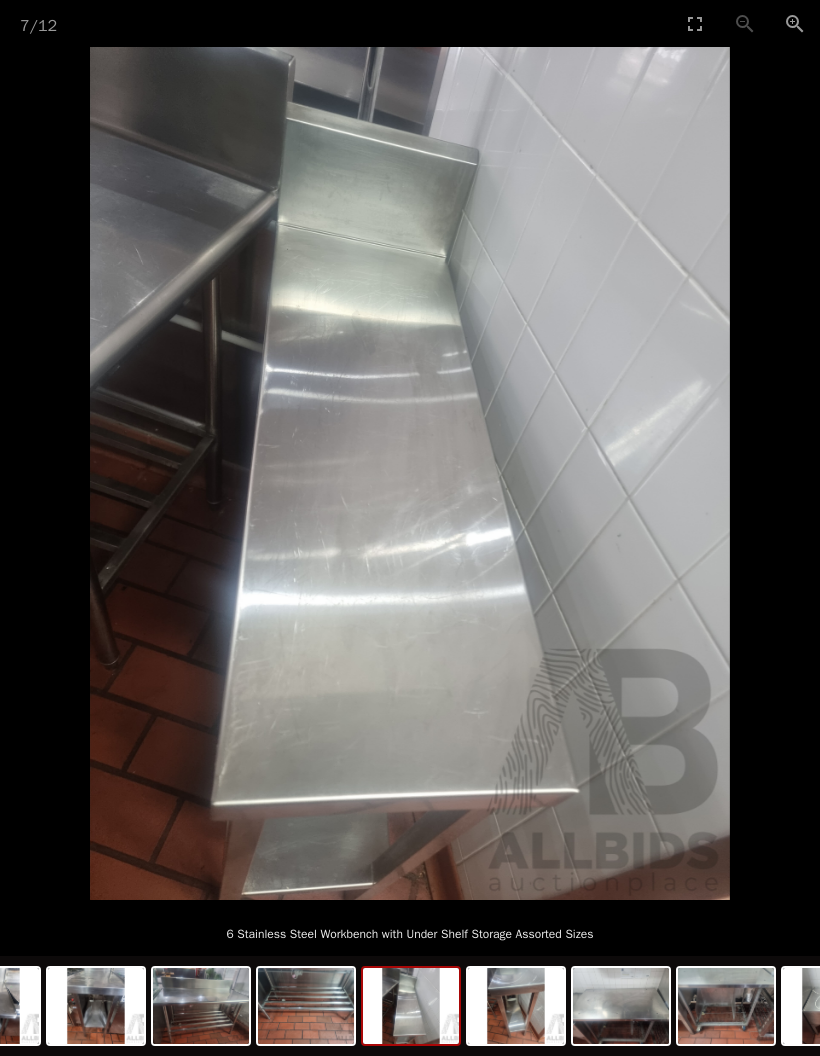 scroll, scrollTop: 594, scrollLeft: 0, axis: vertical 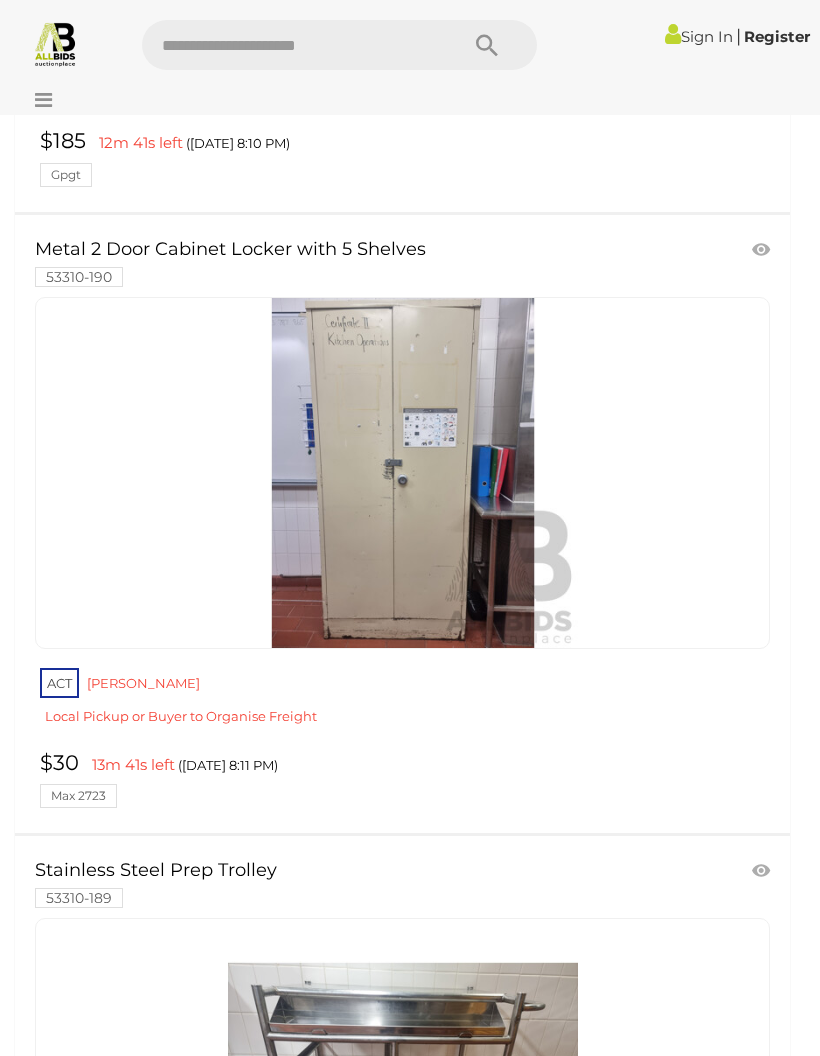 click on "<
CIT Hospo Catering | ALLBIDS
|" at bounding box center [410, -504] 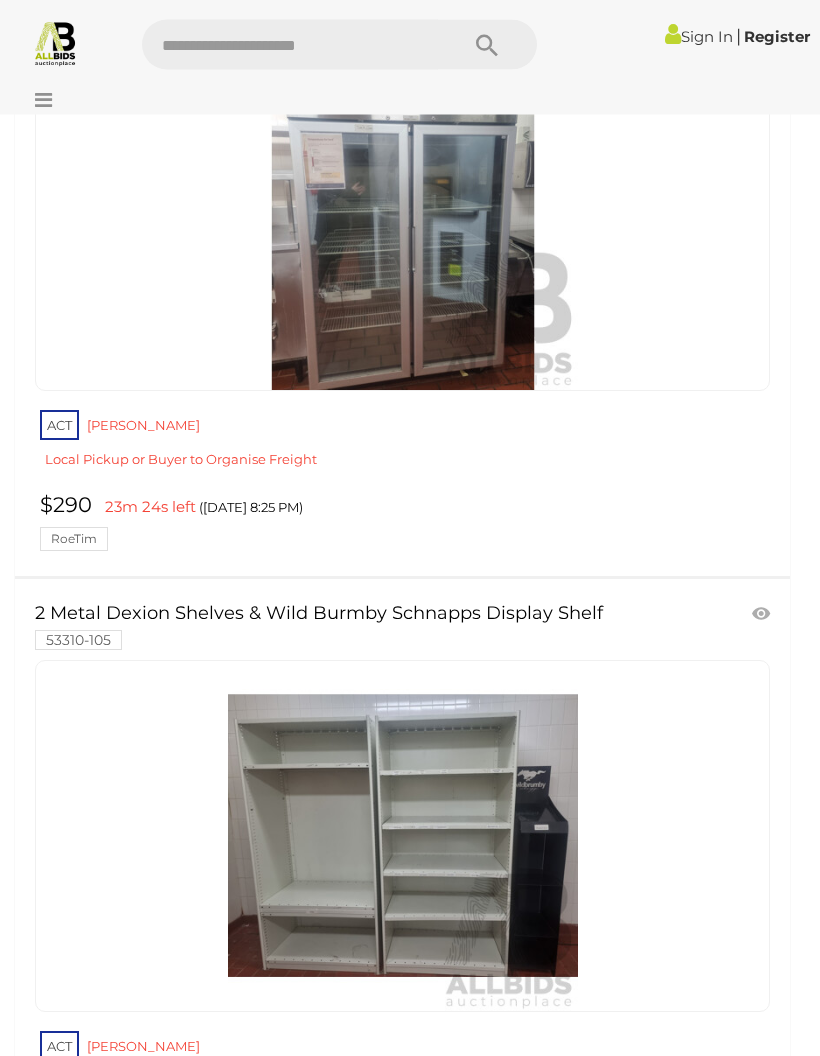 scroll, scrollTop: 22970, scrollLeft: 0, axis: vertical 